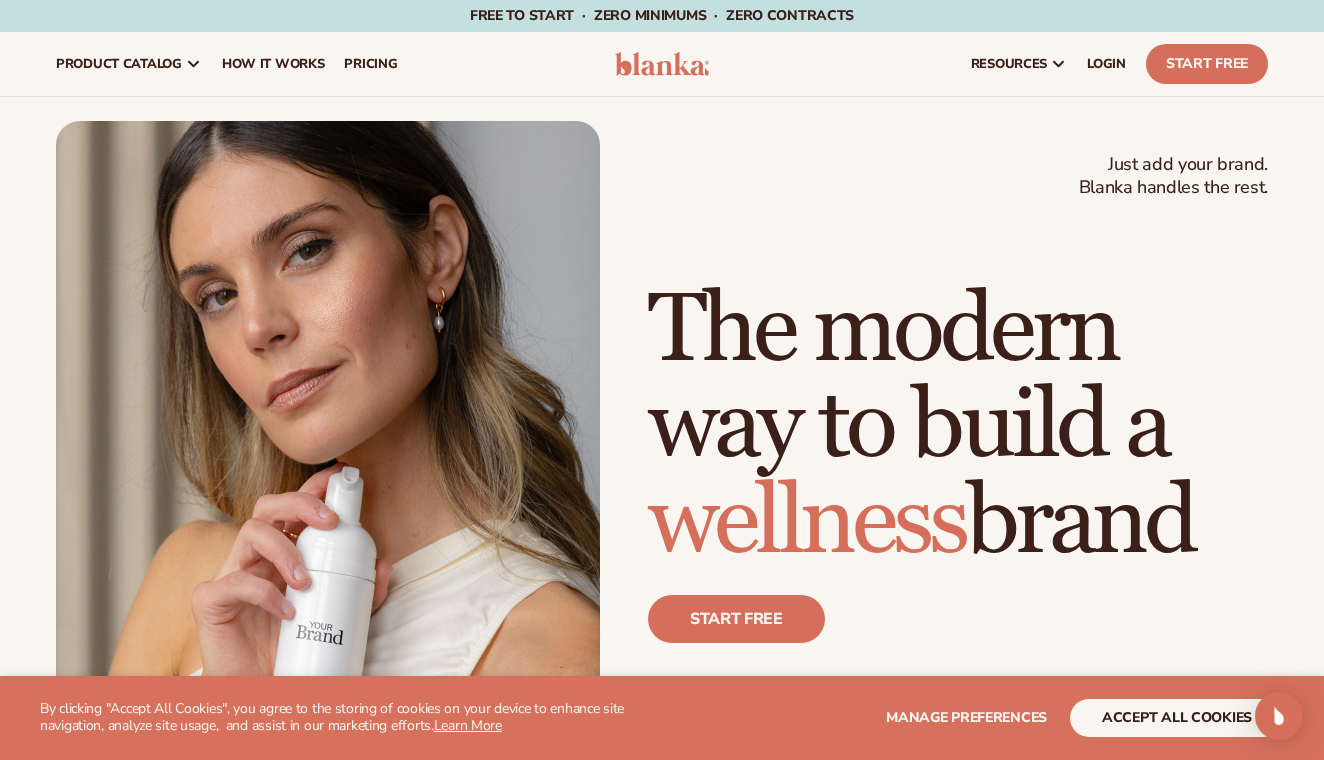 scroll, scrollTop: 0, scrollLeft: 0, axis: both 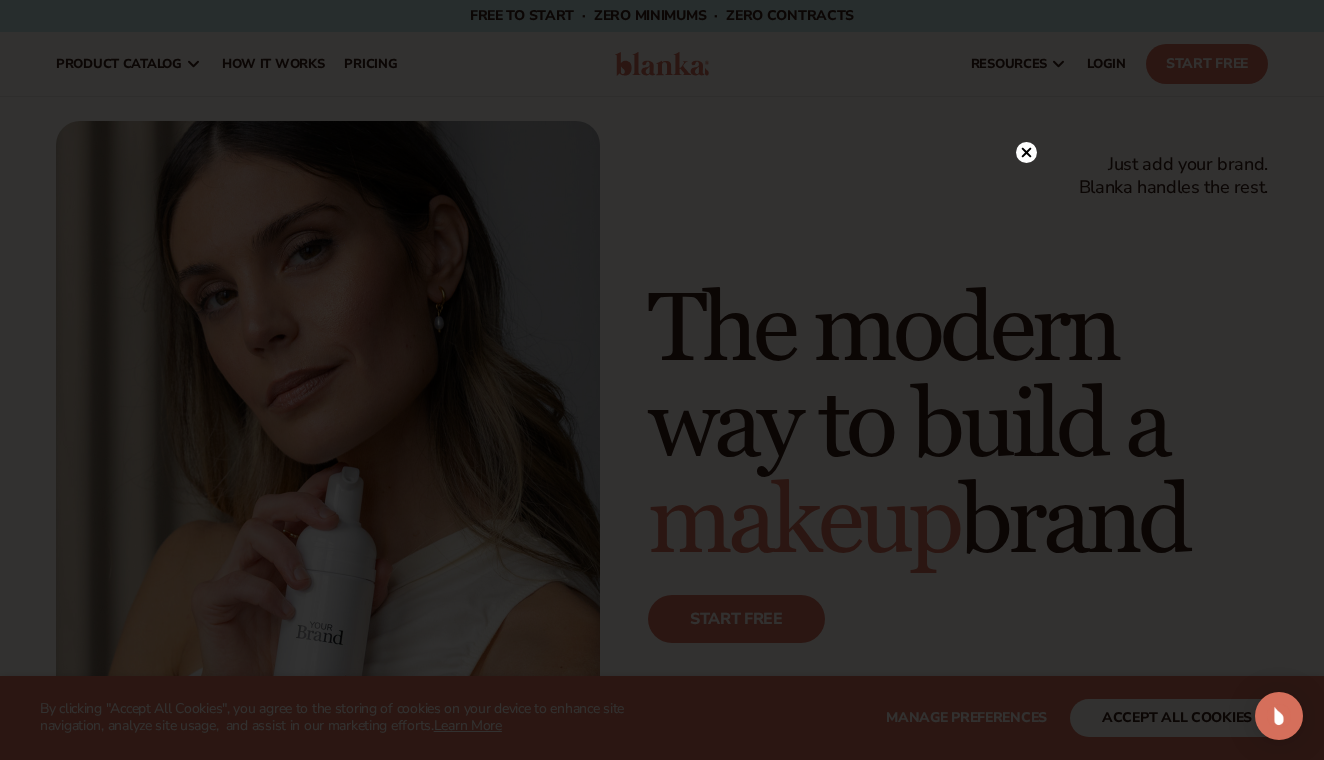 click 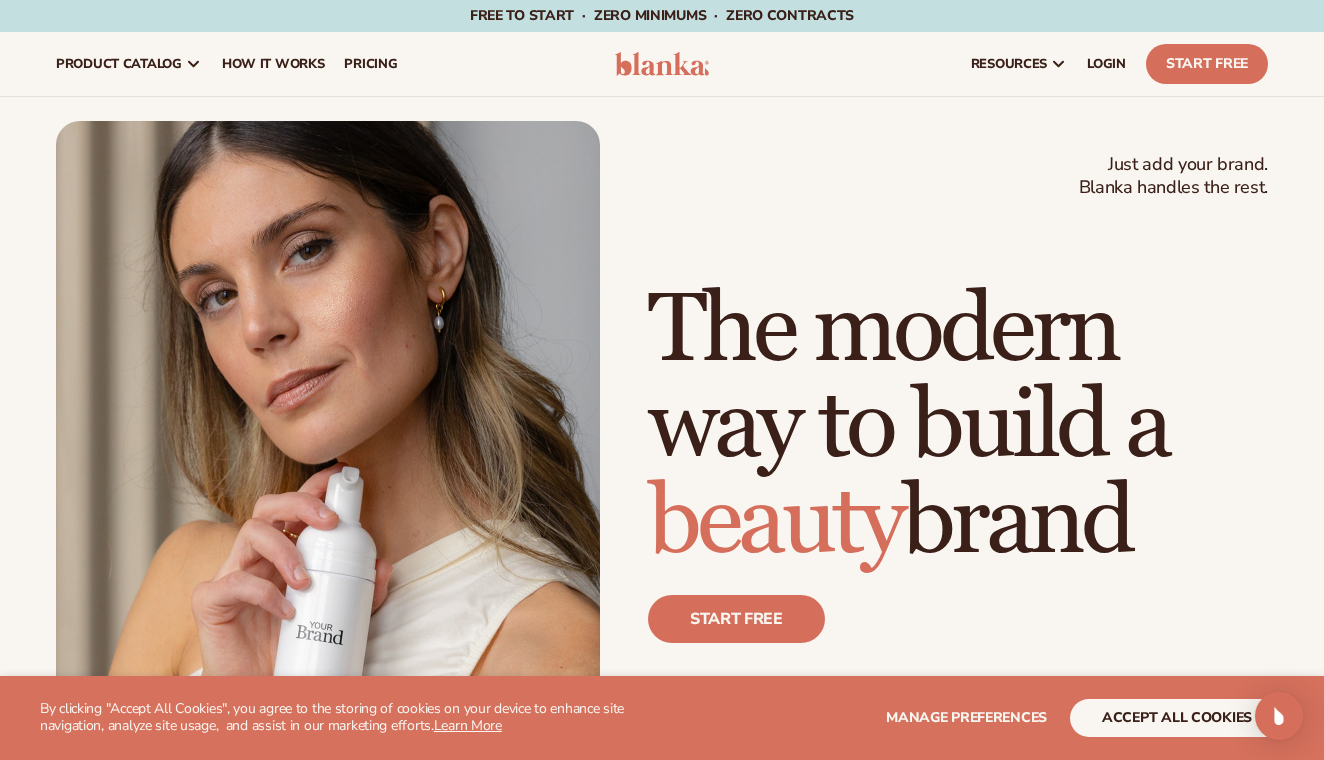scroll, scrollTop: 0, scrollLeft: 0, axis: both 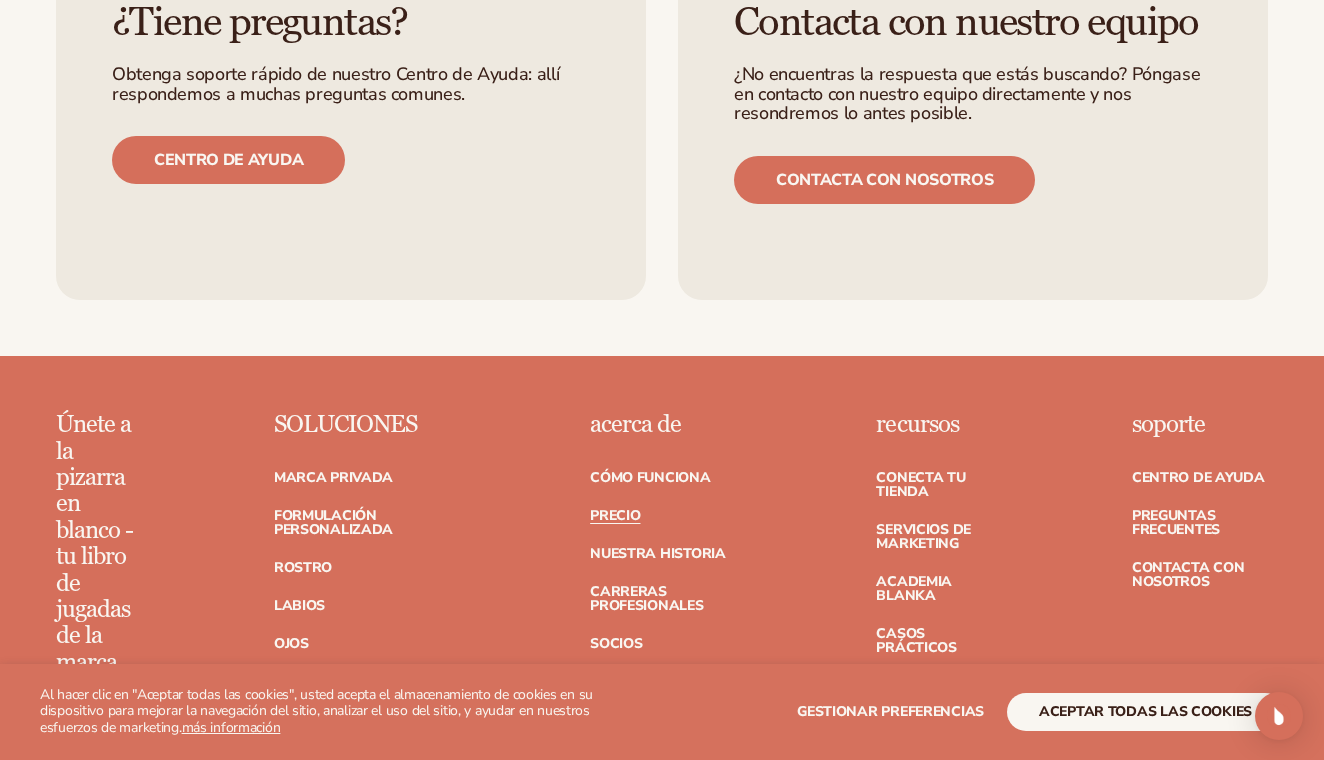 click on "PRECIO" at bounding box center (615, 516) 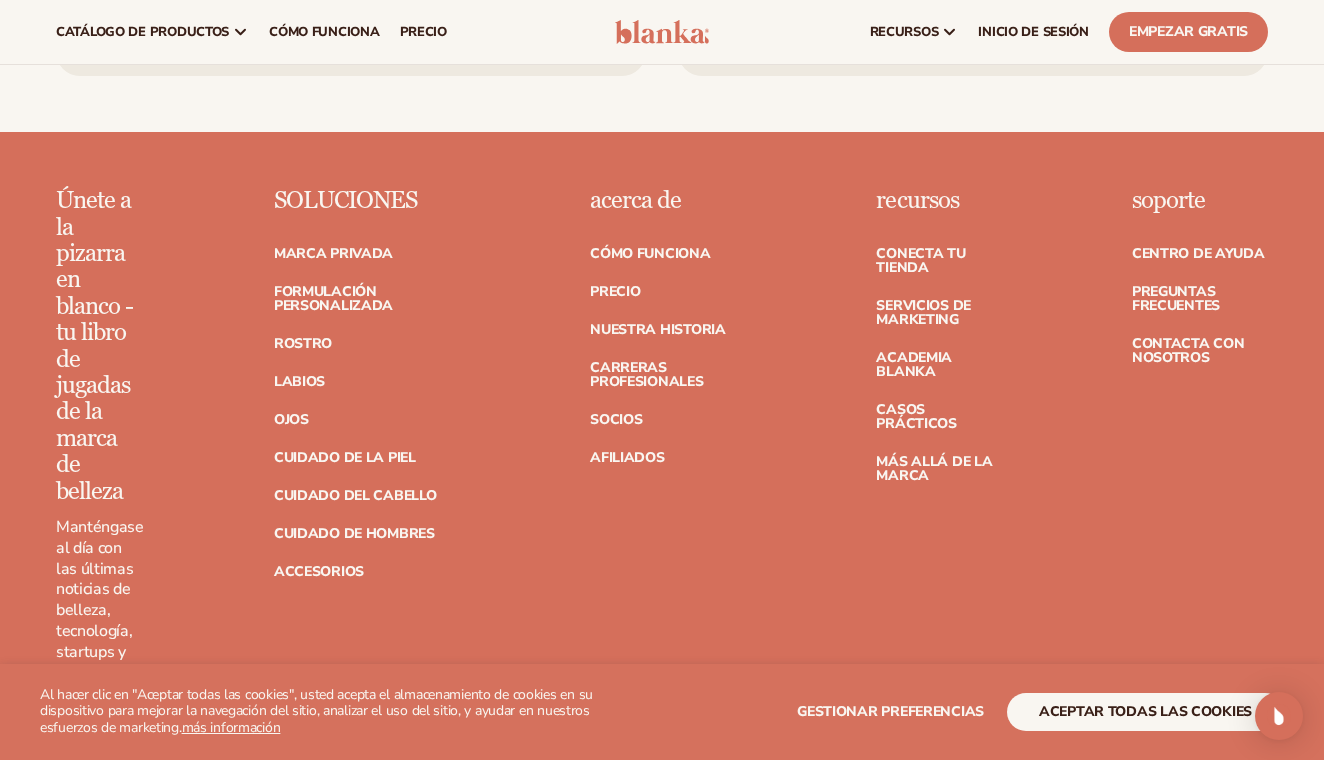 scroll, scrollTop: 8586, scrollLeft: 0, axis: vertical 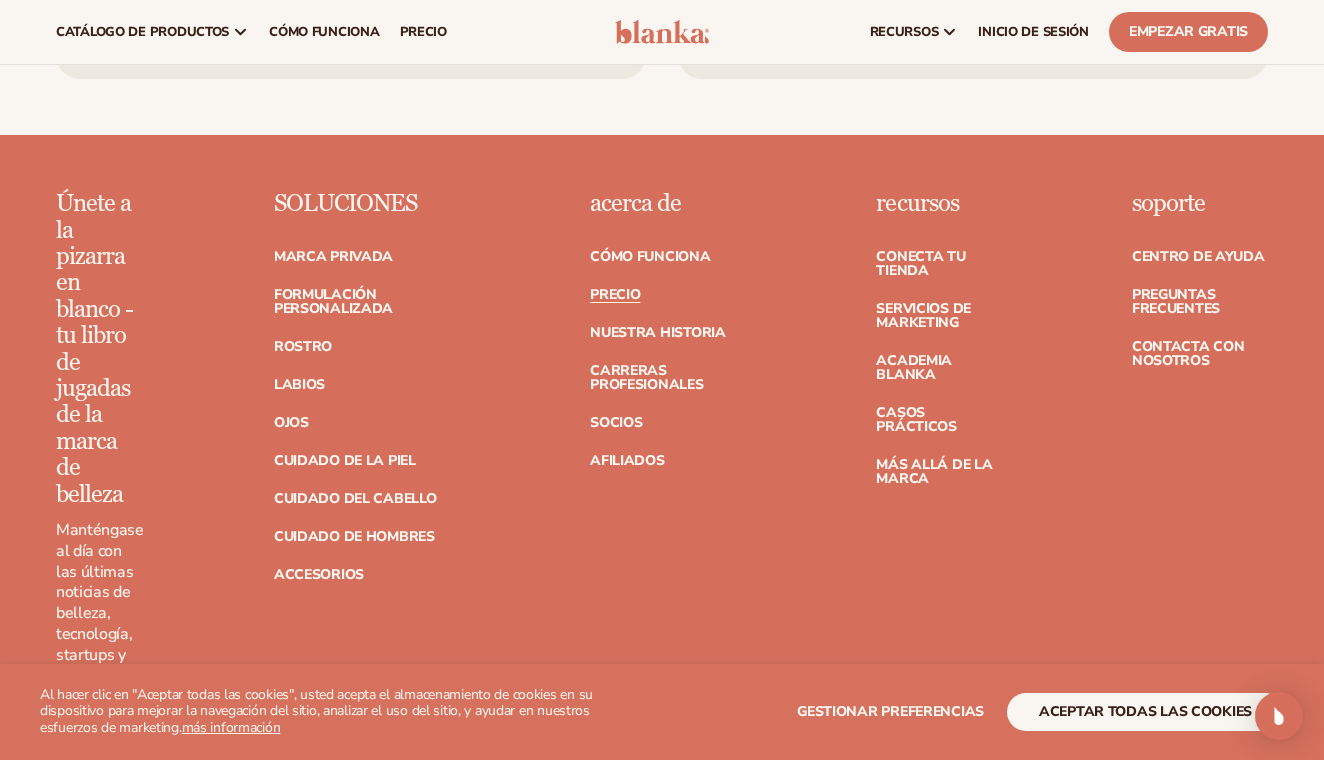 click on "PRECIO" at bounding box center (615, 295) 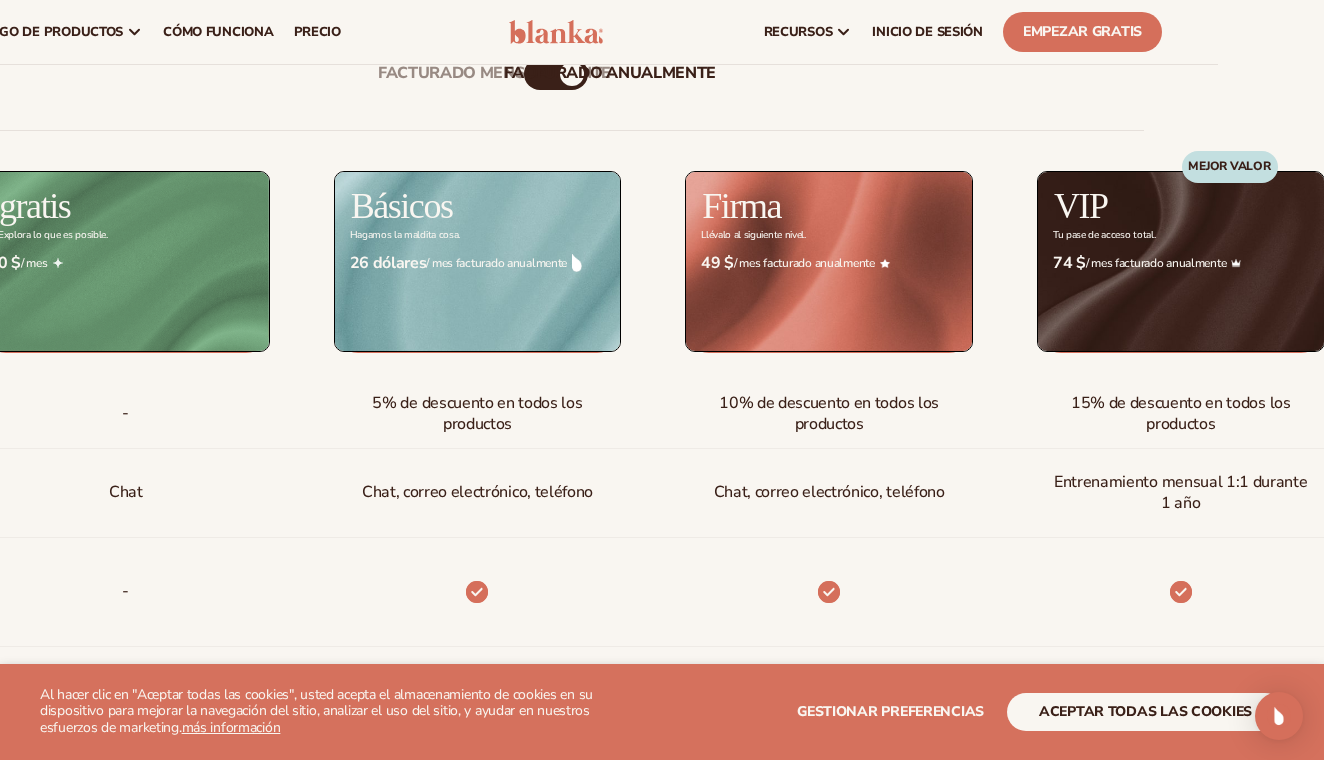 scroll, scrollTop: 702, scrollLeft: 105, axis: both 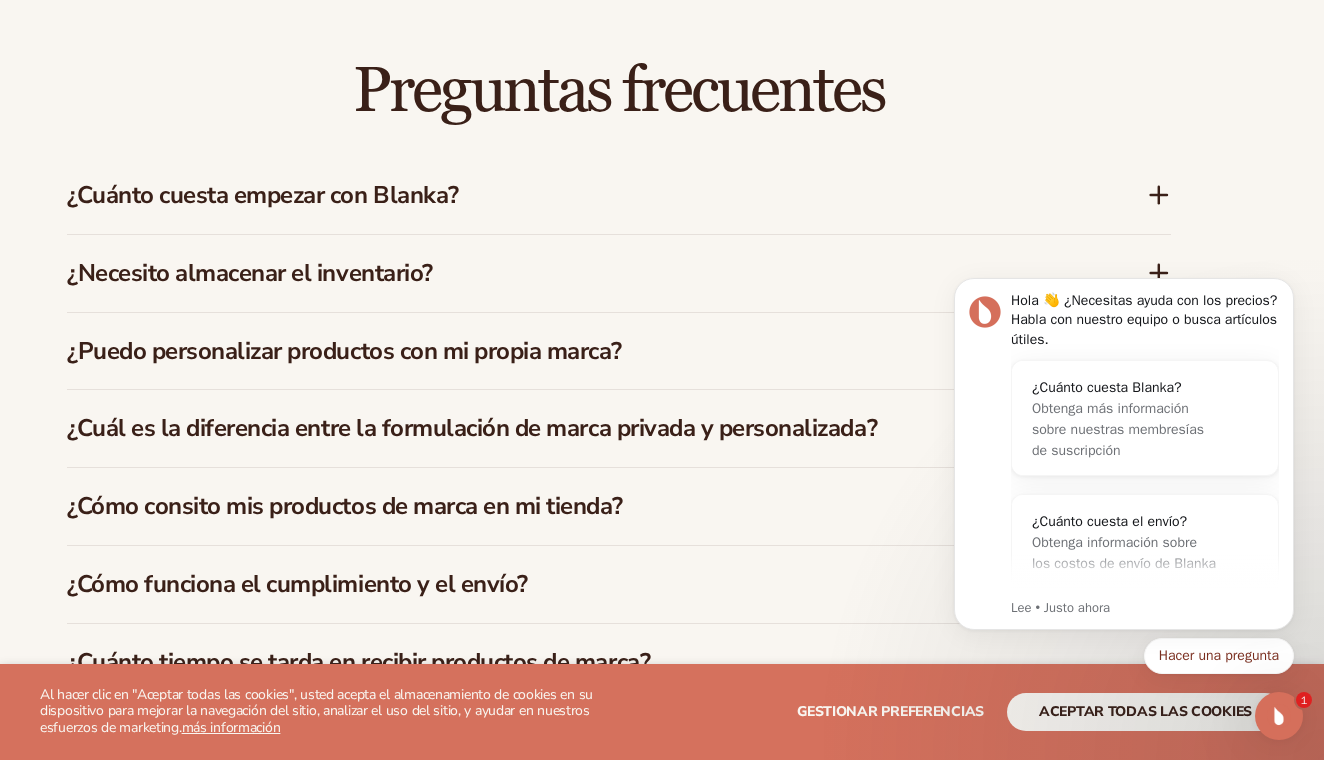 click 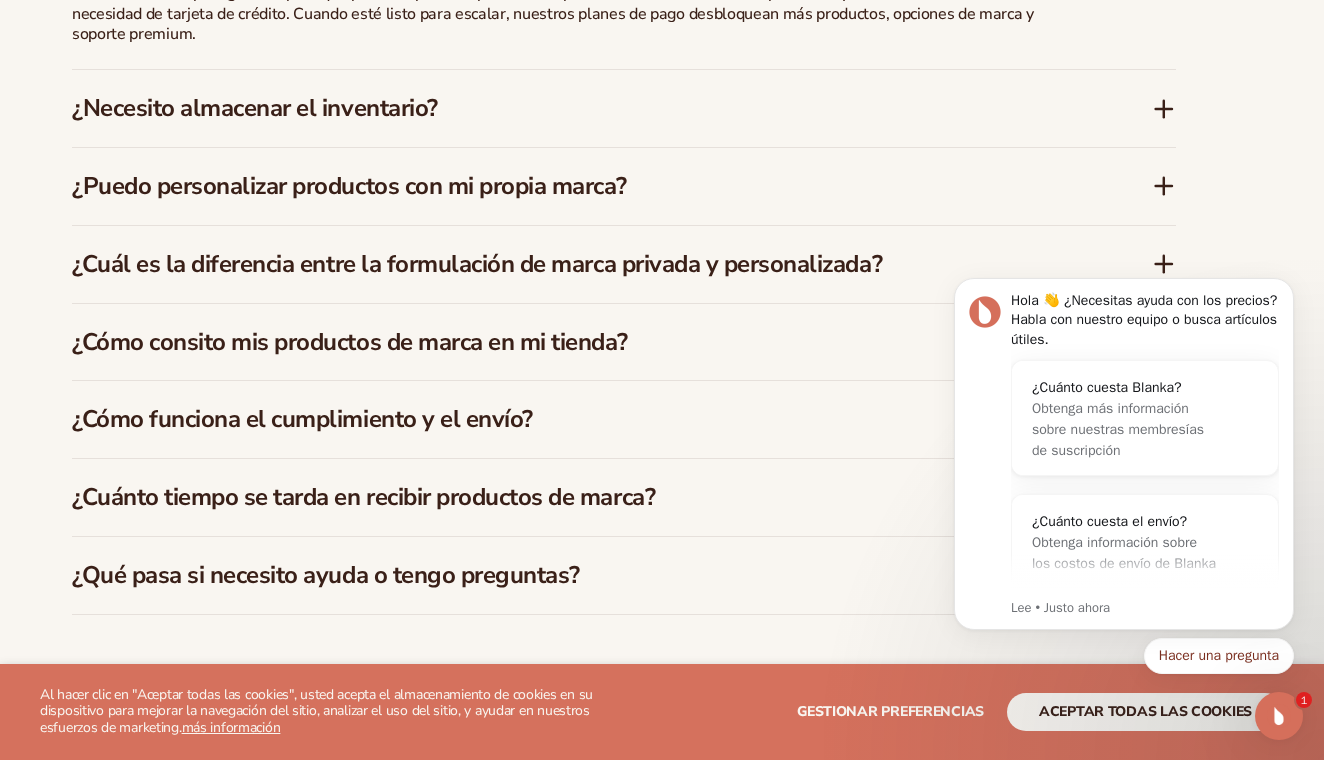 scroll, scrollTop: 3054, scrollLeft: 38, axis: both 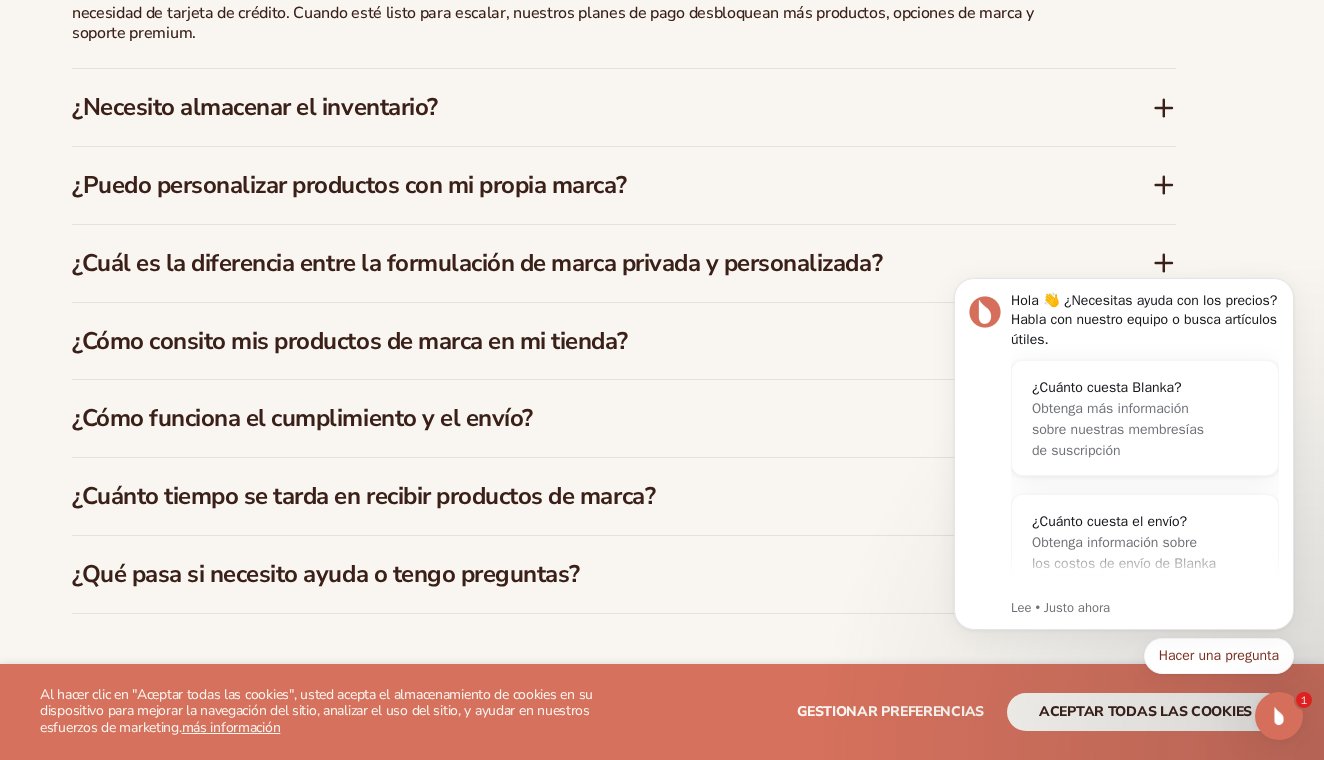 click 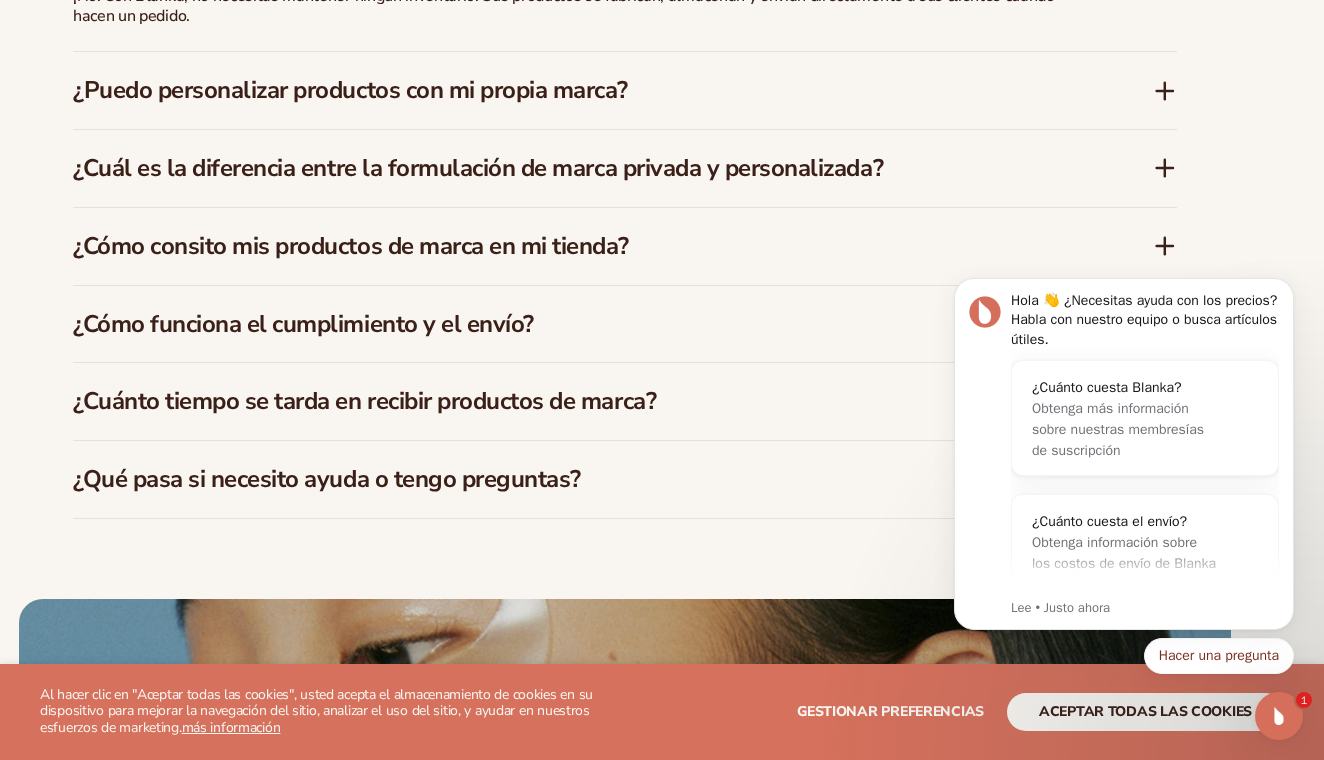 scroll, scrollTop: 3128, scrollLeft: 36, axis: both 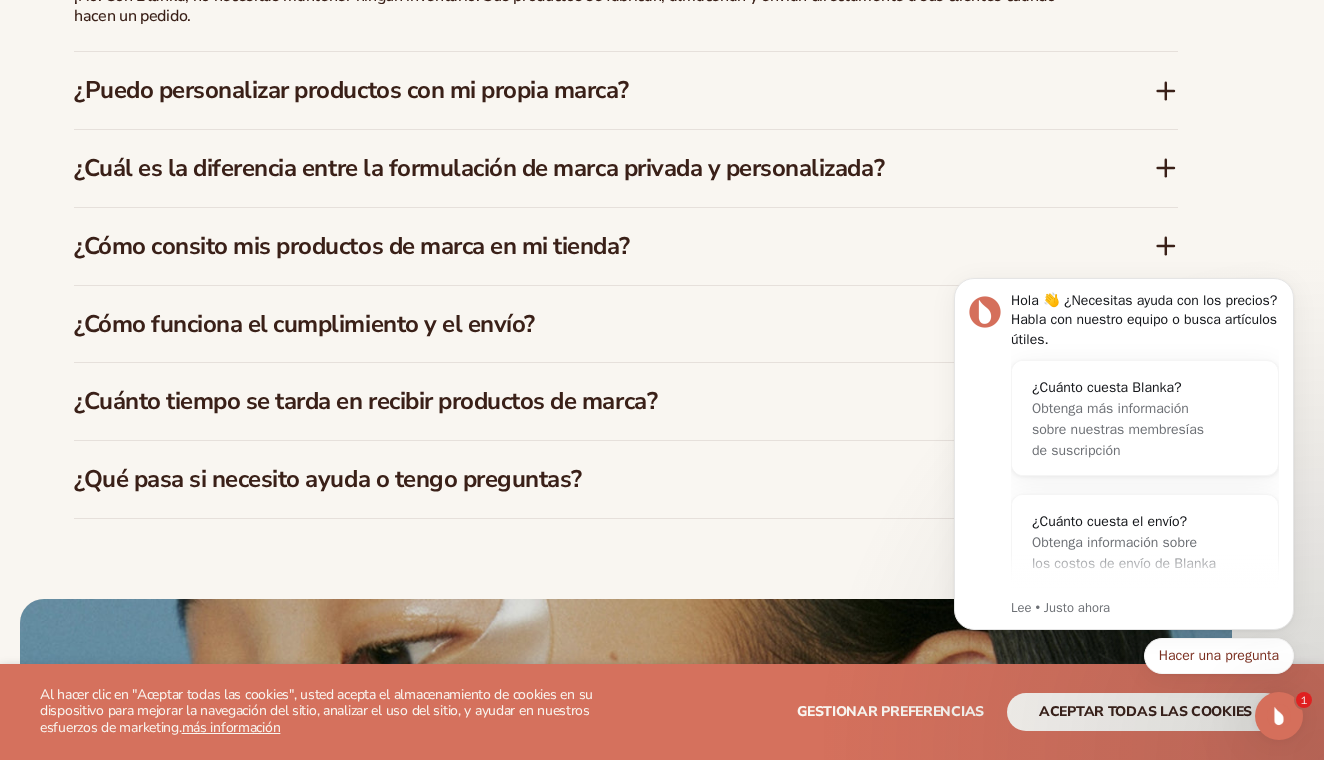 click 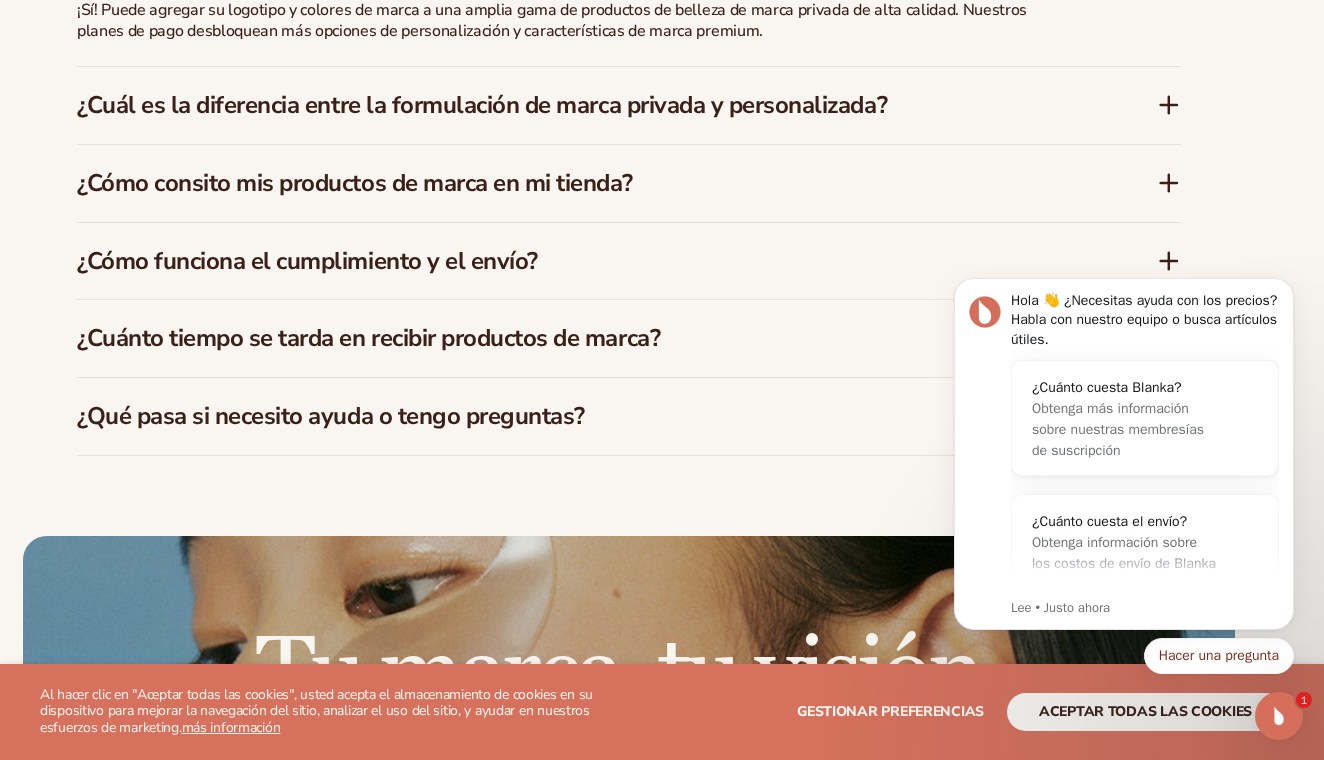 scroll, scrollTop: 3192, scrollLeft: 33, axis: both 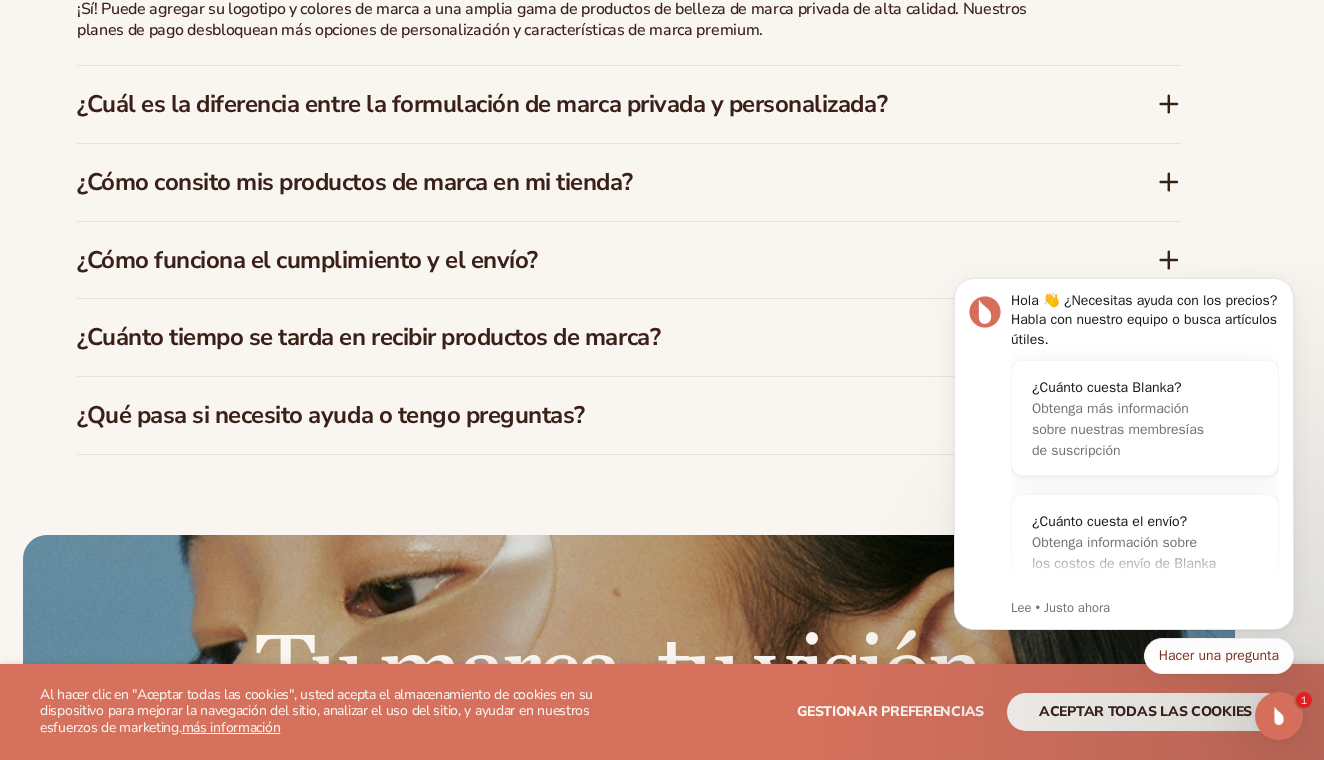 click 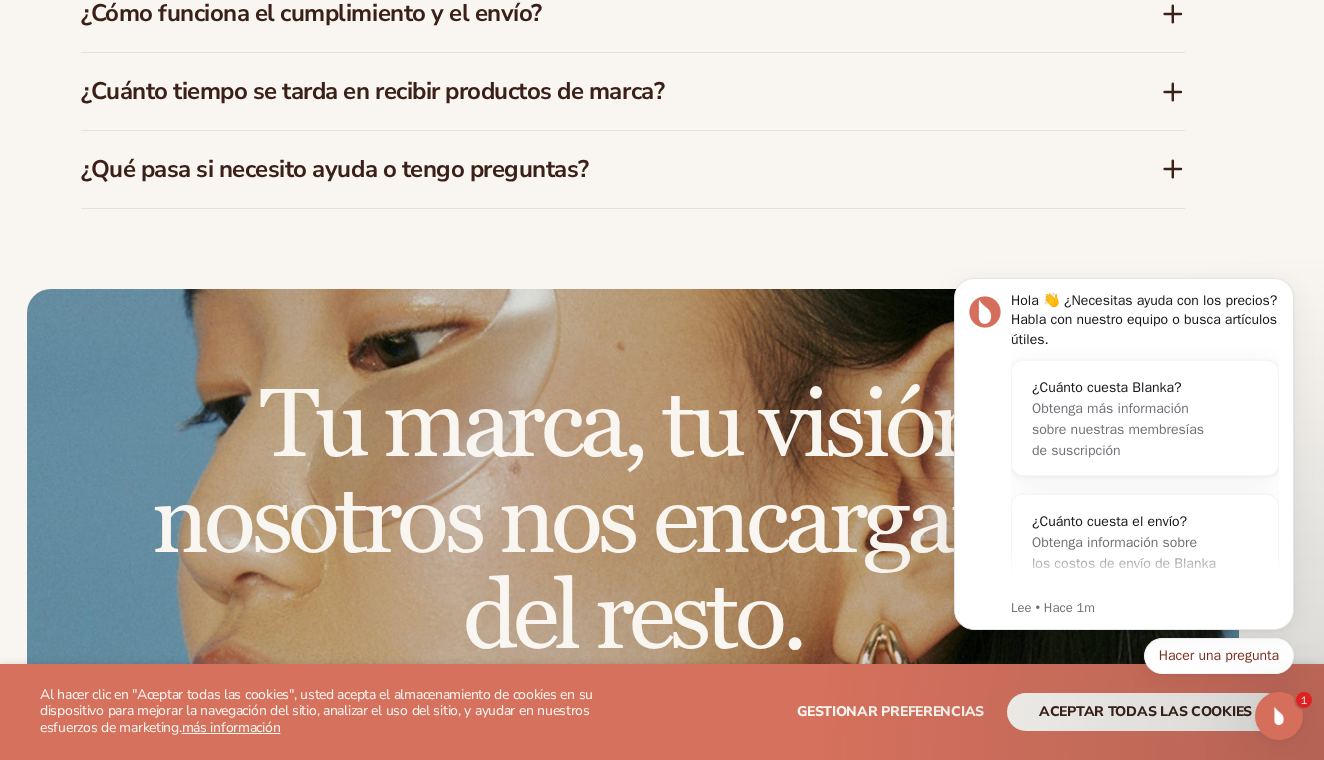 scroll, scrollTop: 3466, scrollLeft: 29, axis: both 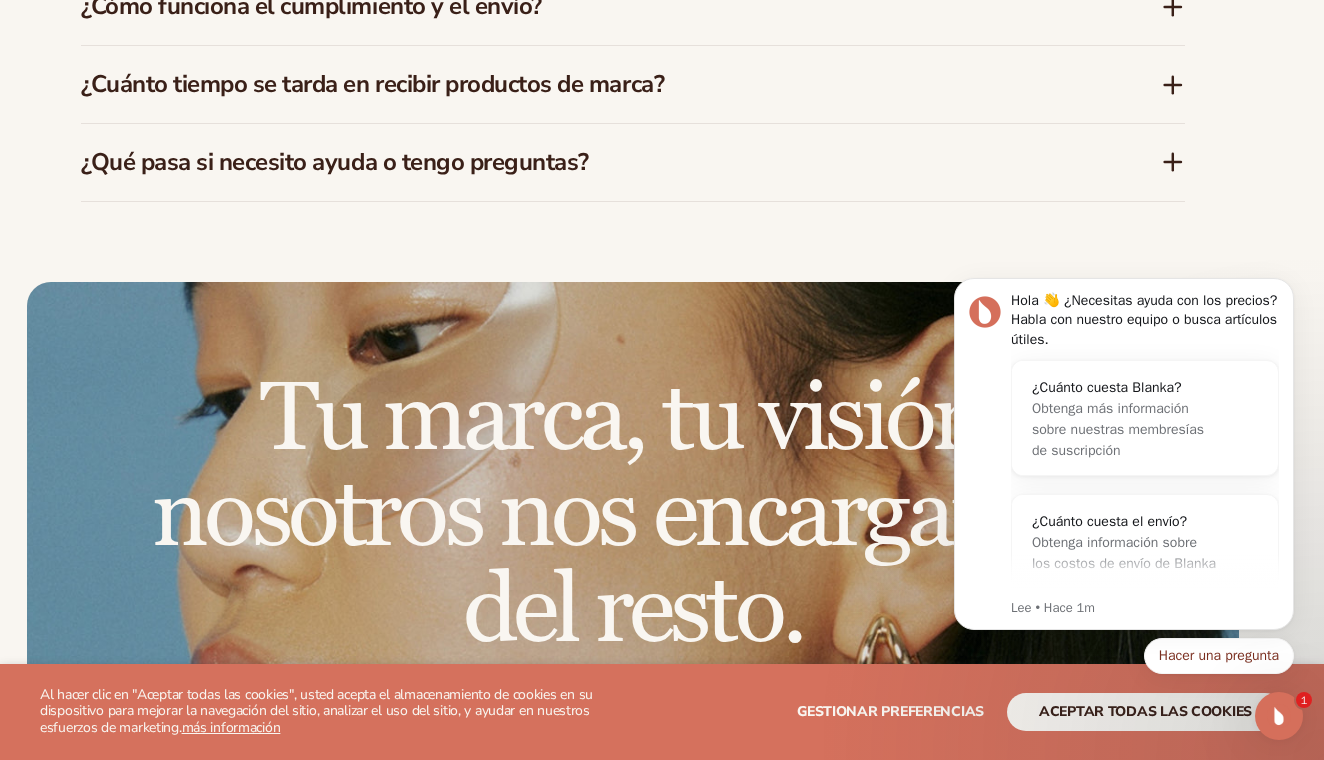click 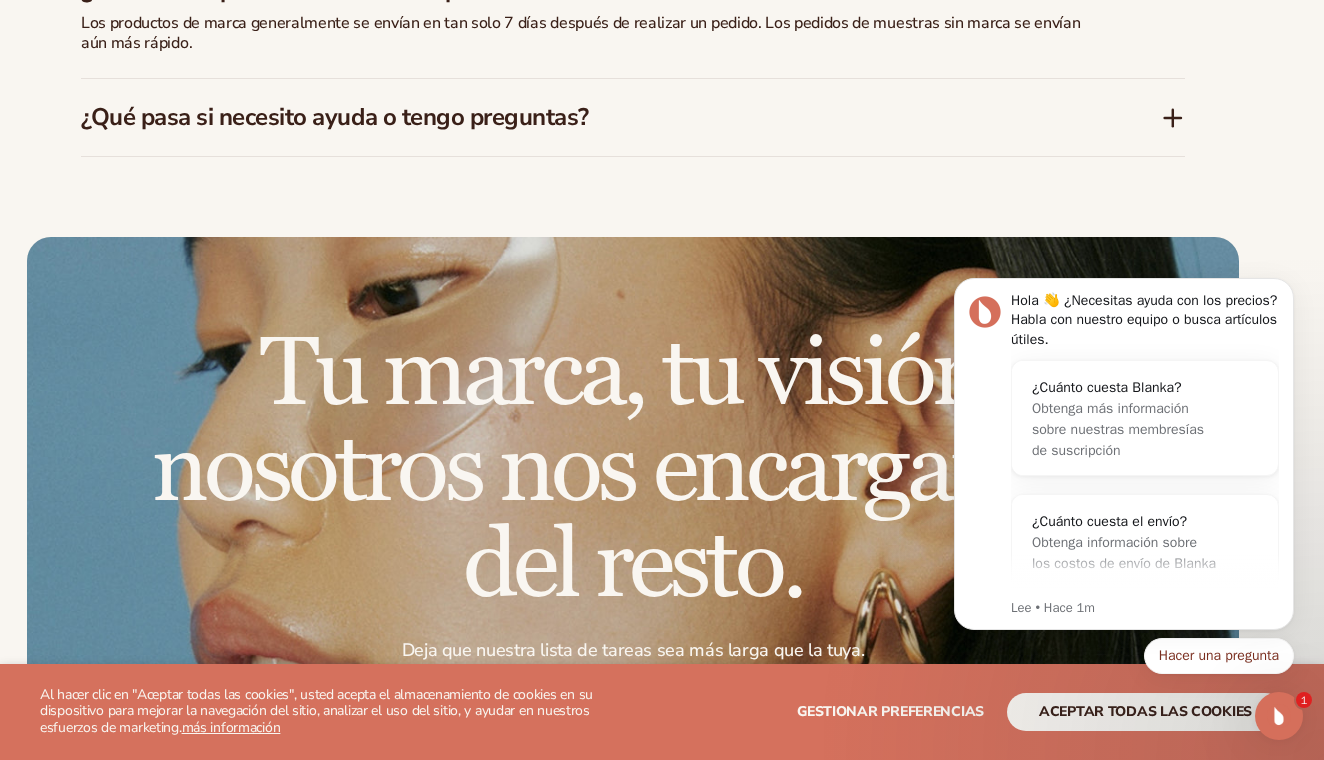 scroll, scrollTop: 3497, scrollLeft: 28, axis: both 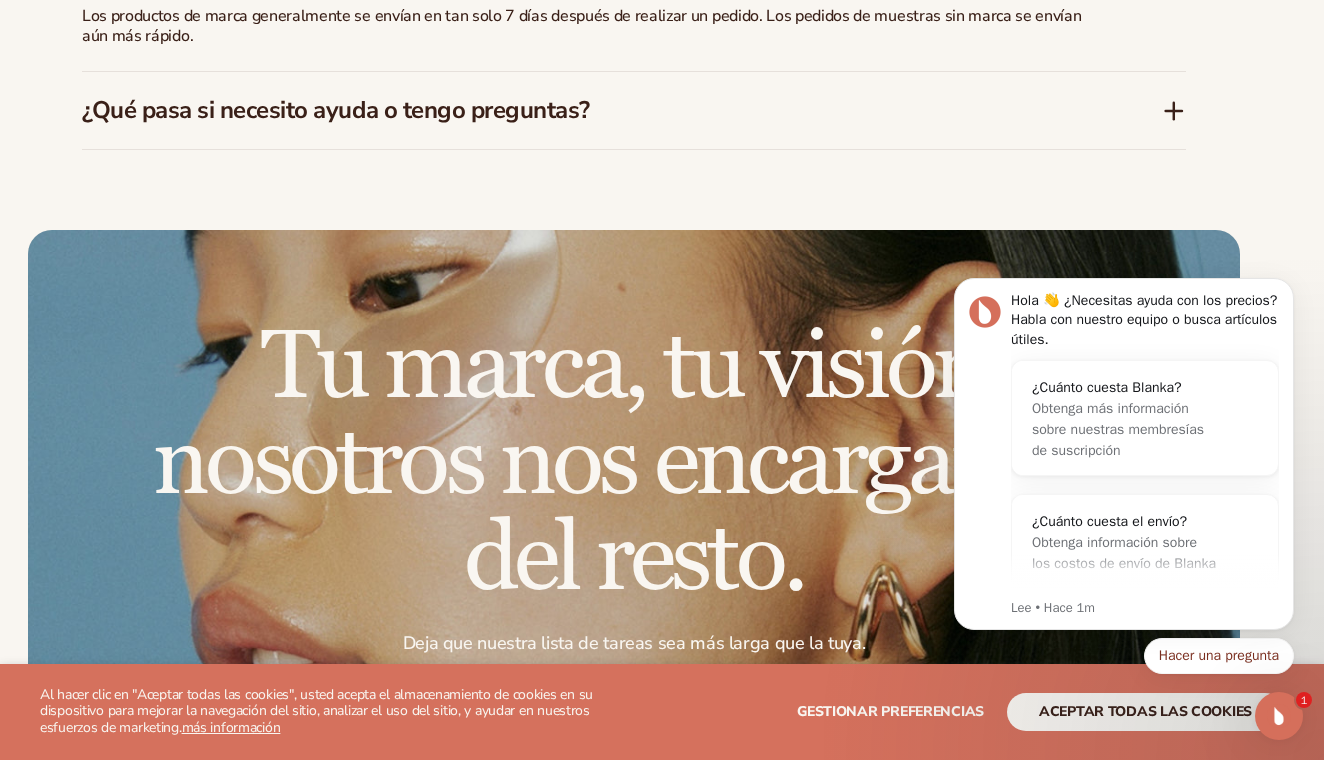 click 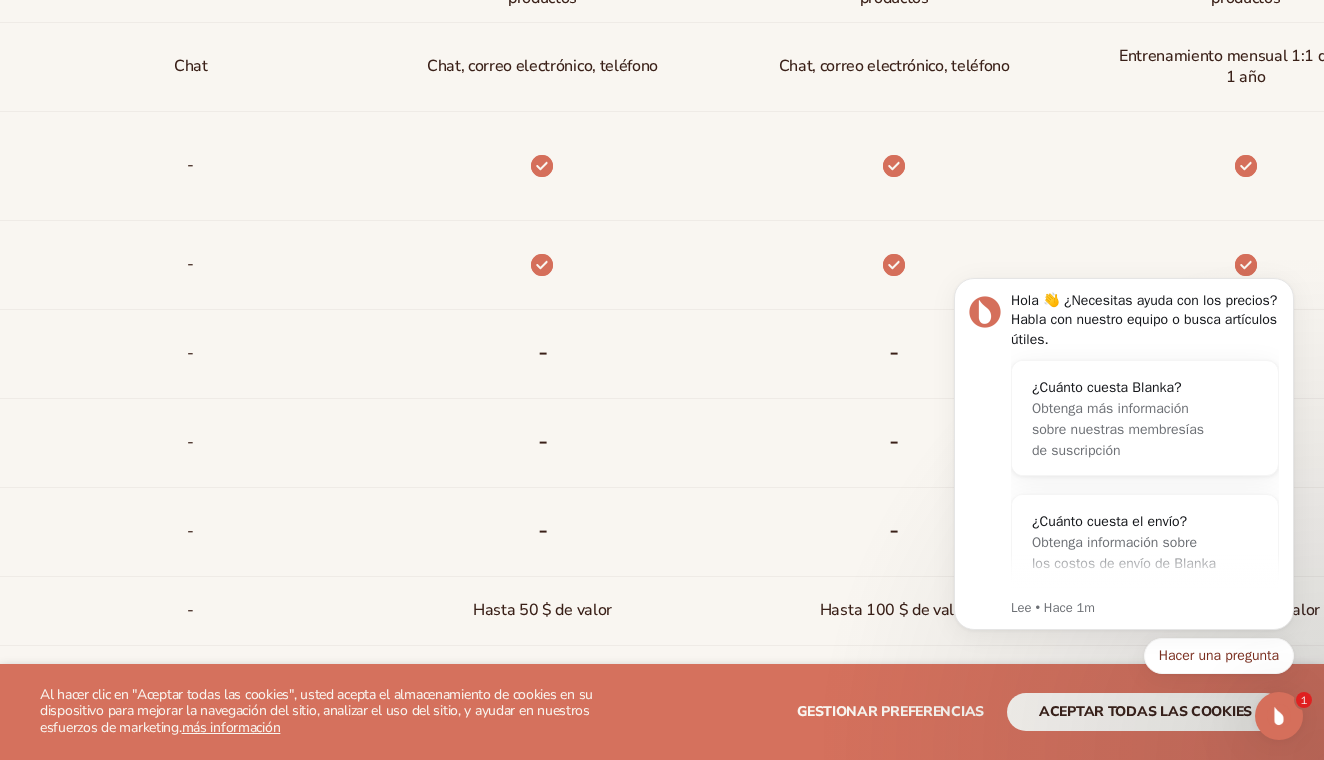 scroll, scrollTop: 1128, scrollLeft: 0, axis: vertical 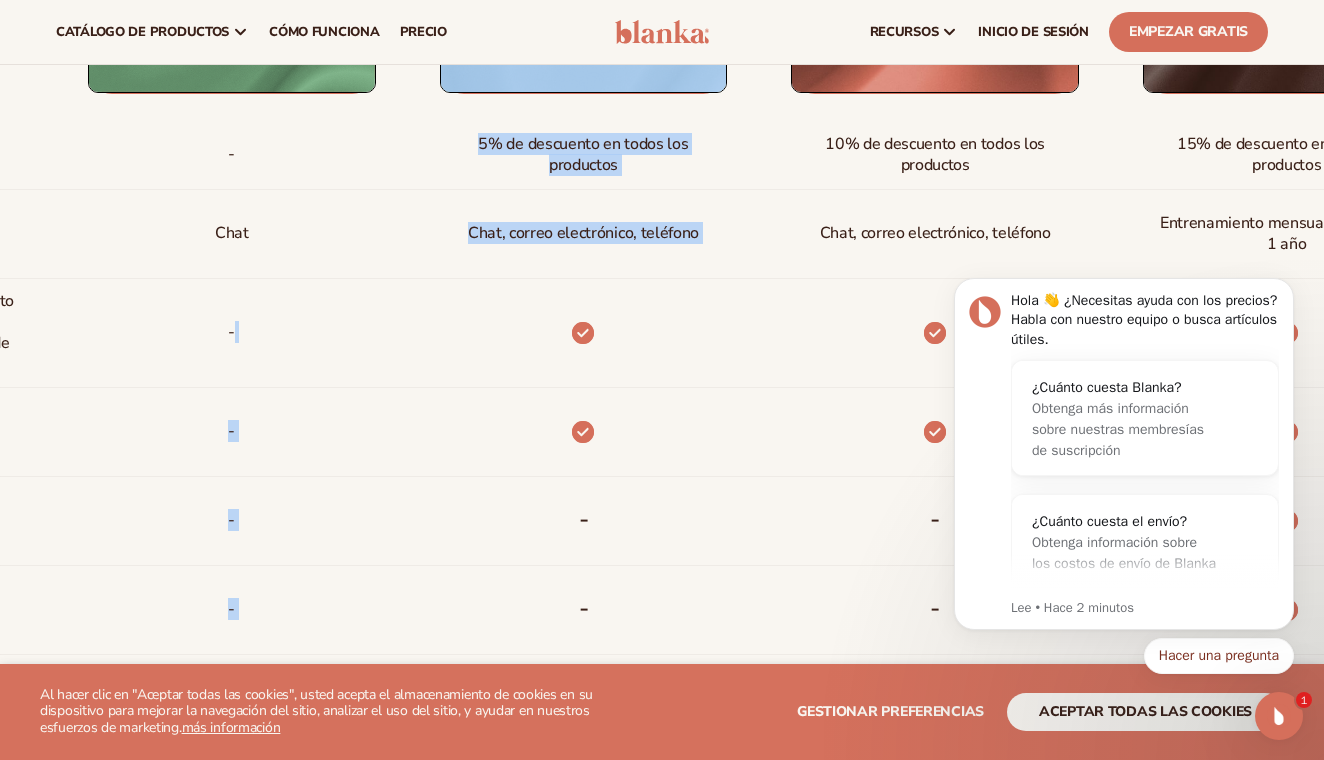 drag, startPoint x: 341, startPoint y: 334, endPoint x: 444, endPoint y: 337, distance: 103.04368 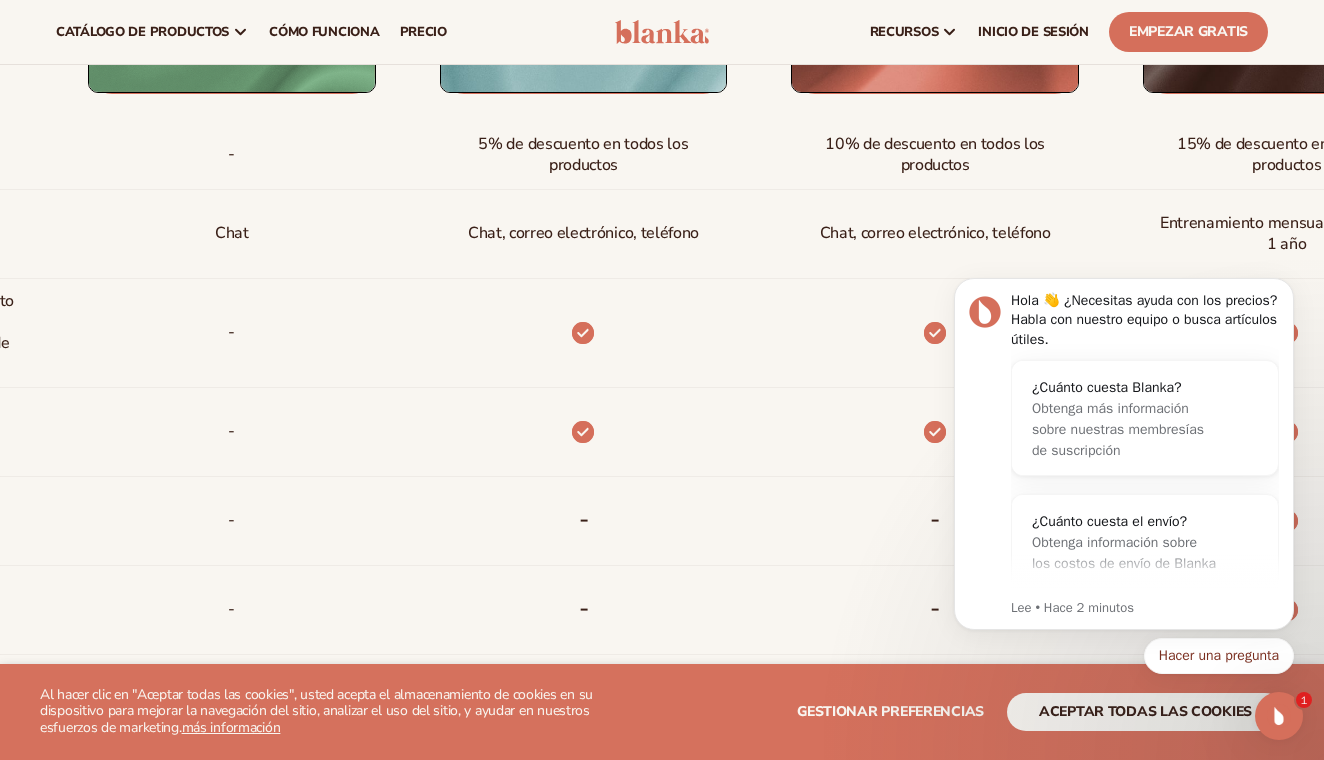 drag, startPoint x: 321, startPoint y: 188, endPoint x: 352, endPoint y: 190, distance: 31.06445 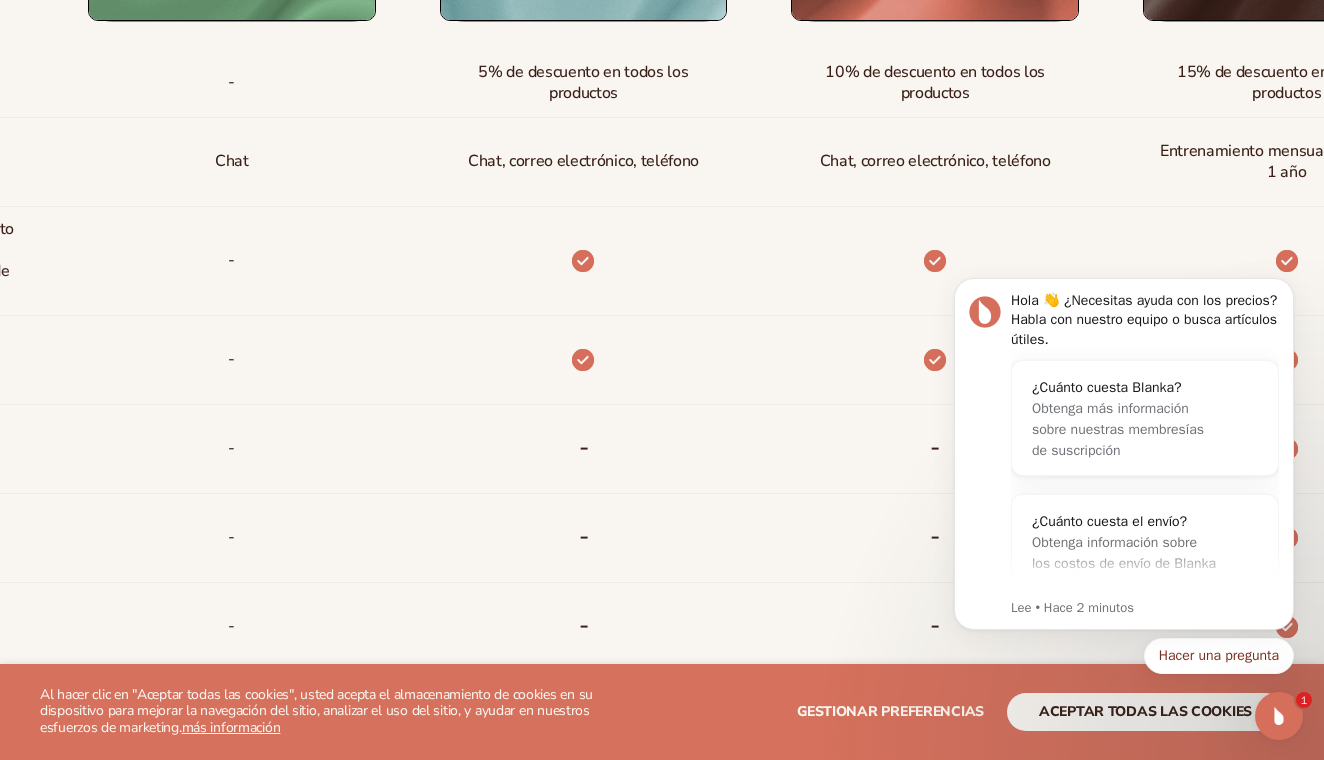 scroll, scrollTop: 1041, scrollLeft: 0, axis: vertical 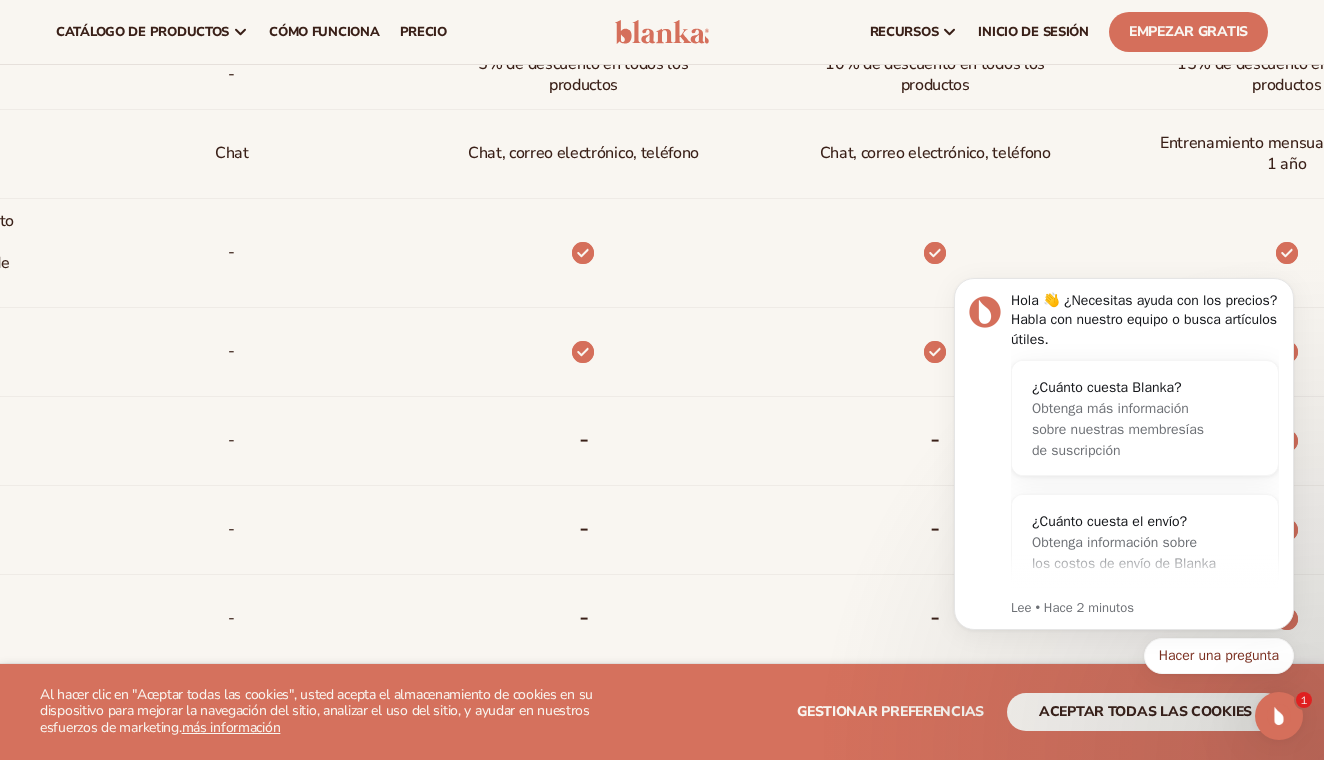 drag, startPoint x: 136, startPoint y: 281, endPoint x: 165, endPoint y: 284, distance: 29.15476 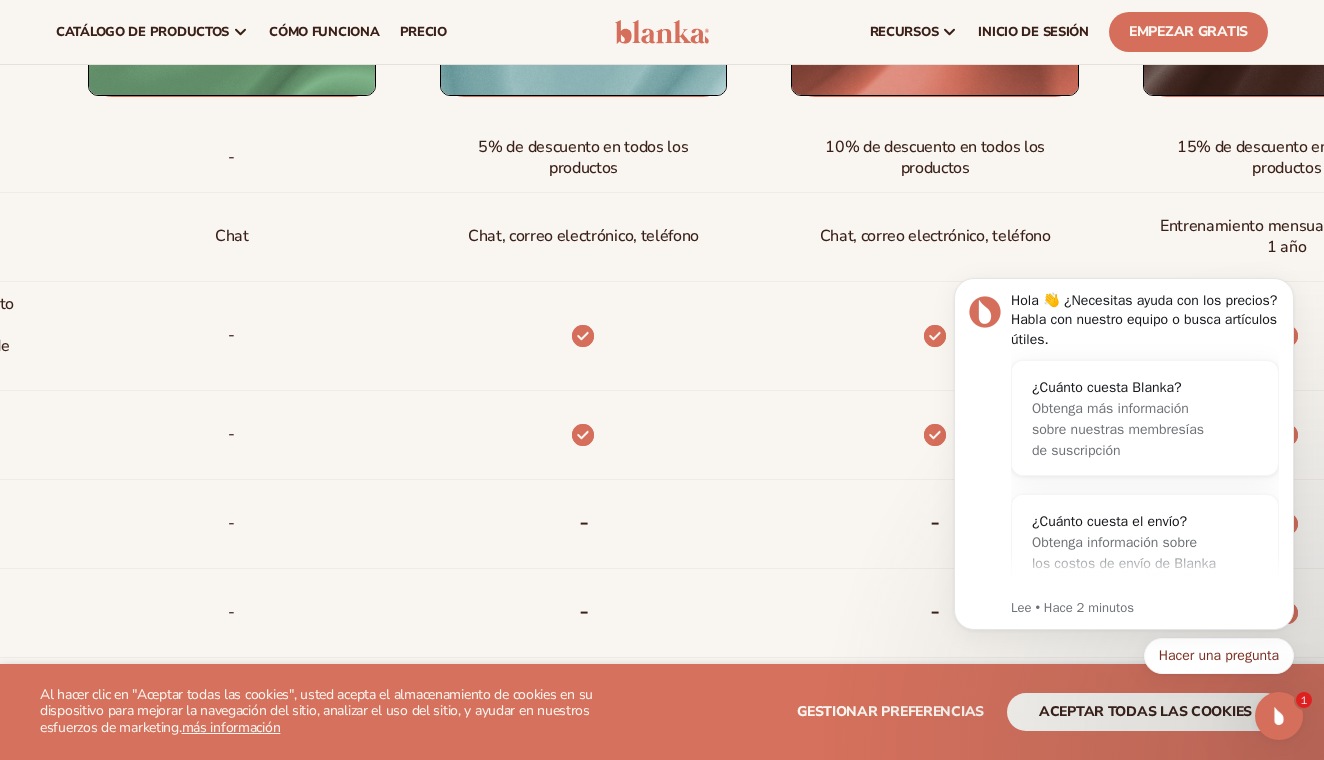 scroll, scrollTop: 956, scrollLeft: 0, axis: vertical 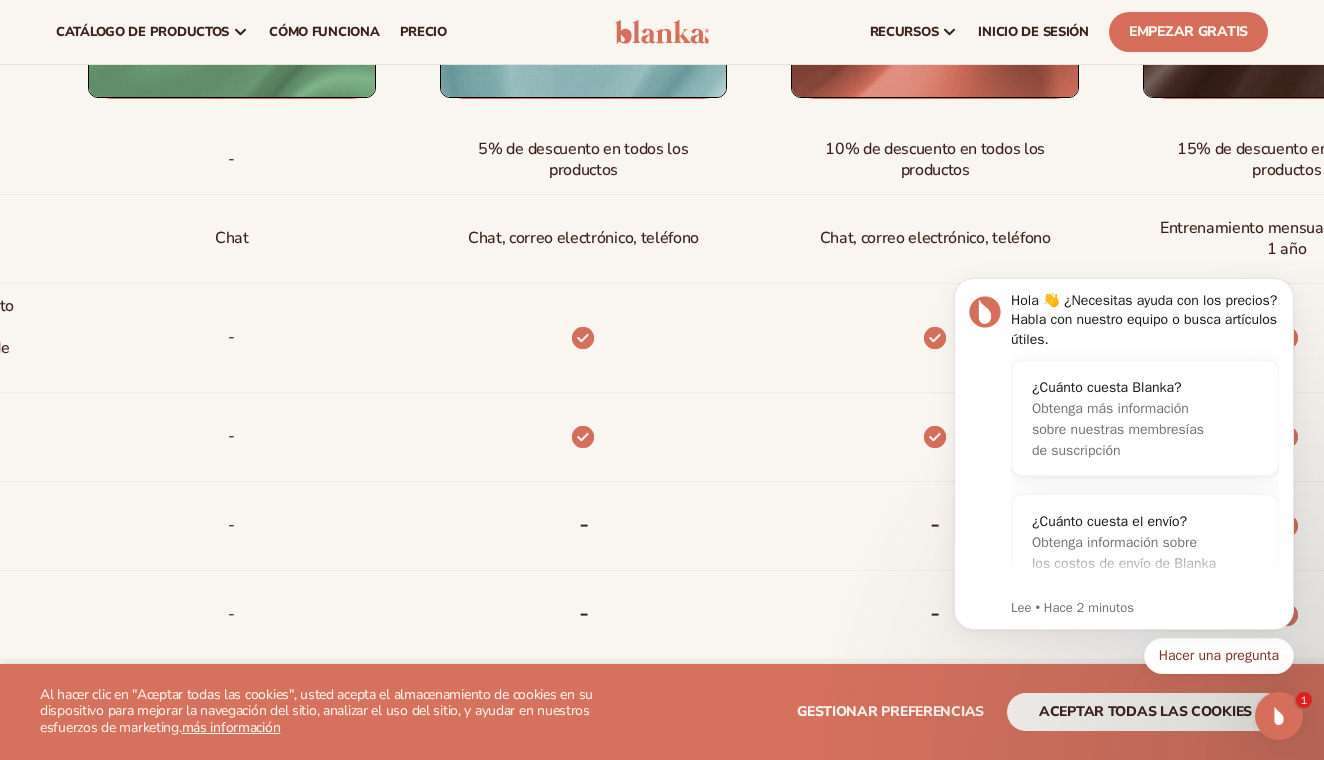 click at bounding box center (903, 338) 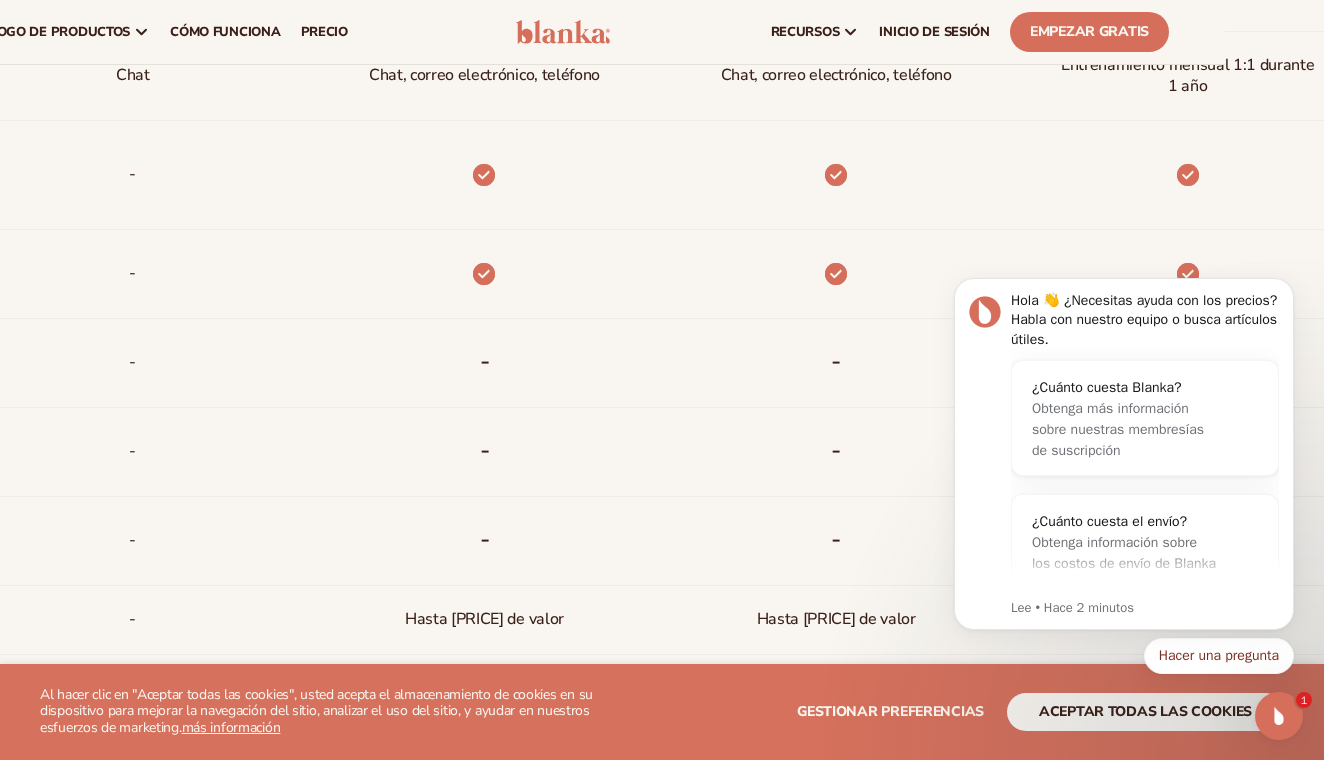 scroll, scrollTop: 1090, scrollLeft: 99, axis: both 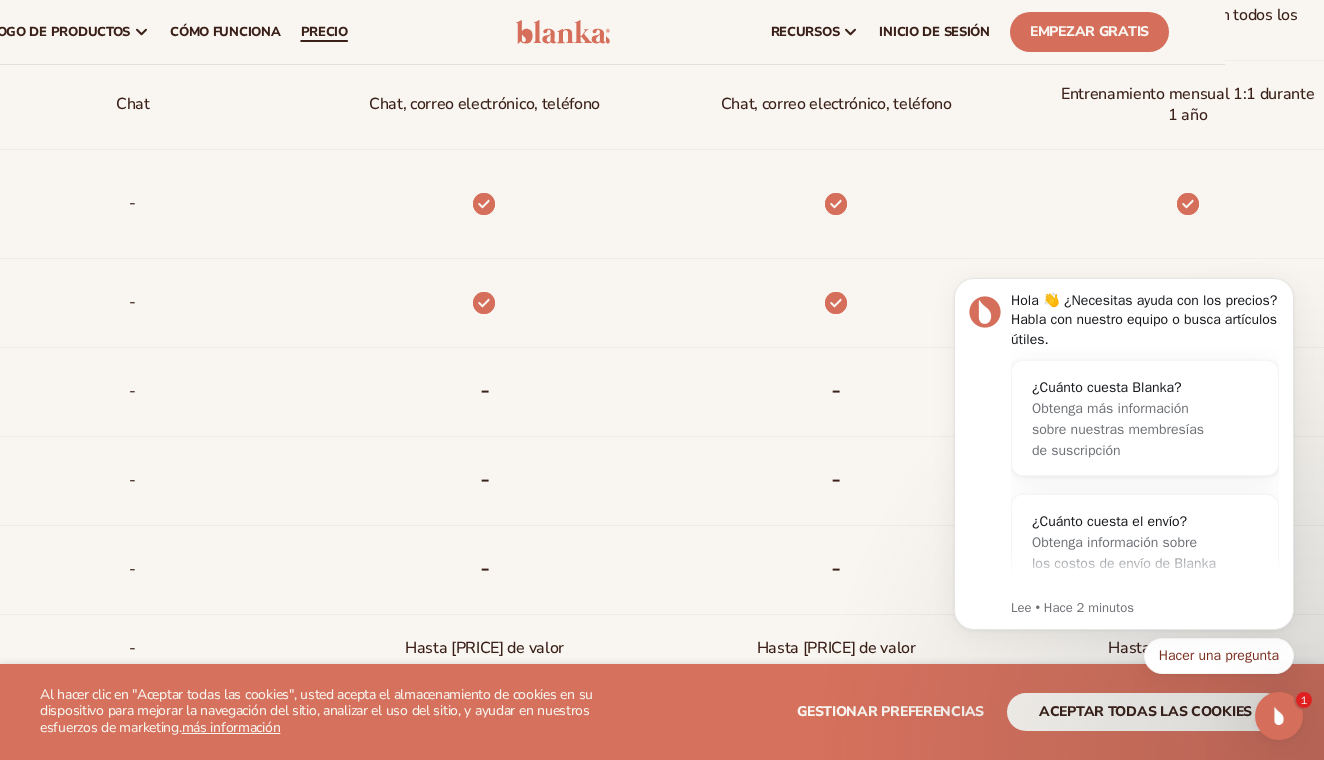 click on "PRECIO" at bounding box center (324, 32) 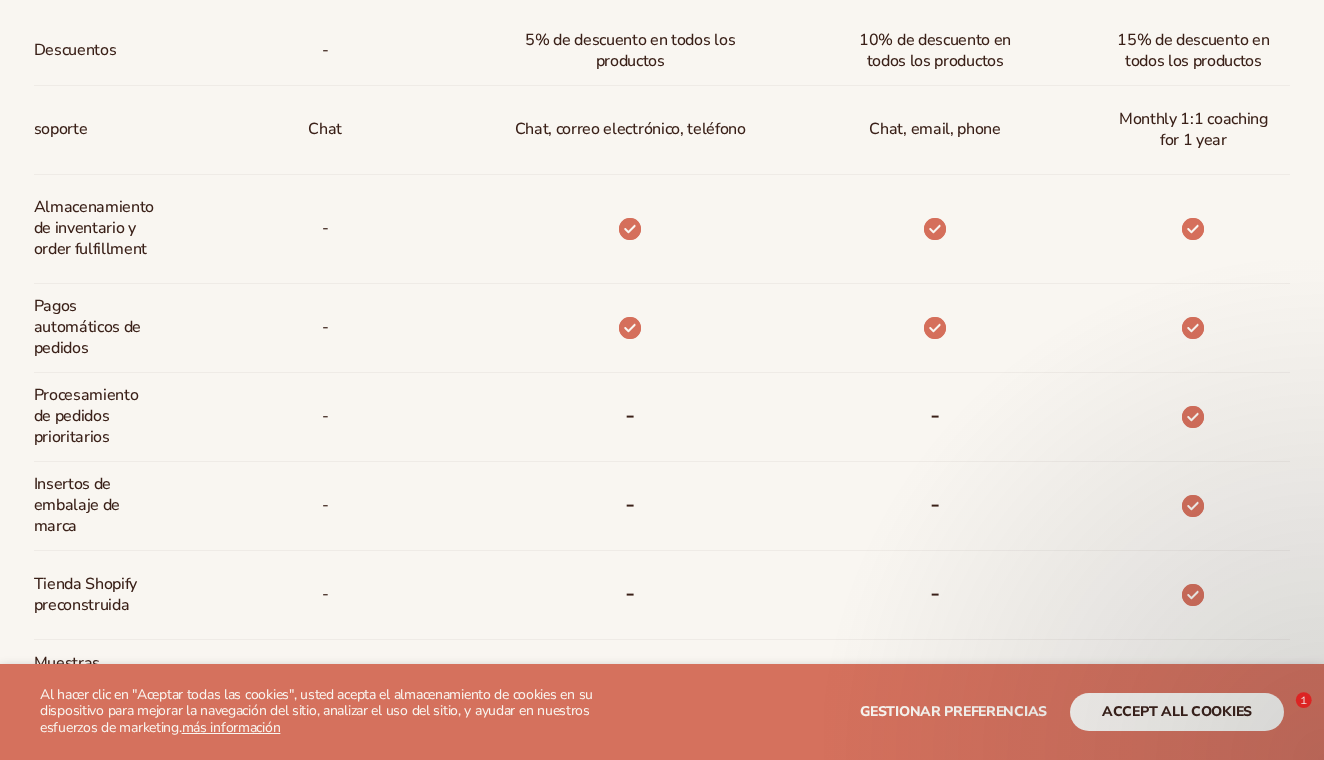 scroll, scrollTop: 1049, scrollLeft: 0, axis: vertical 